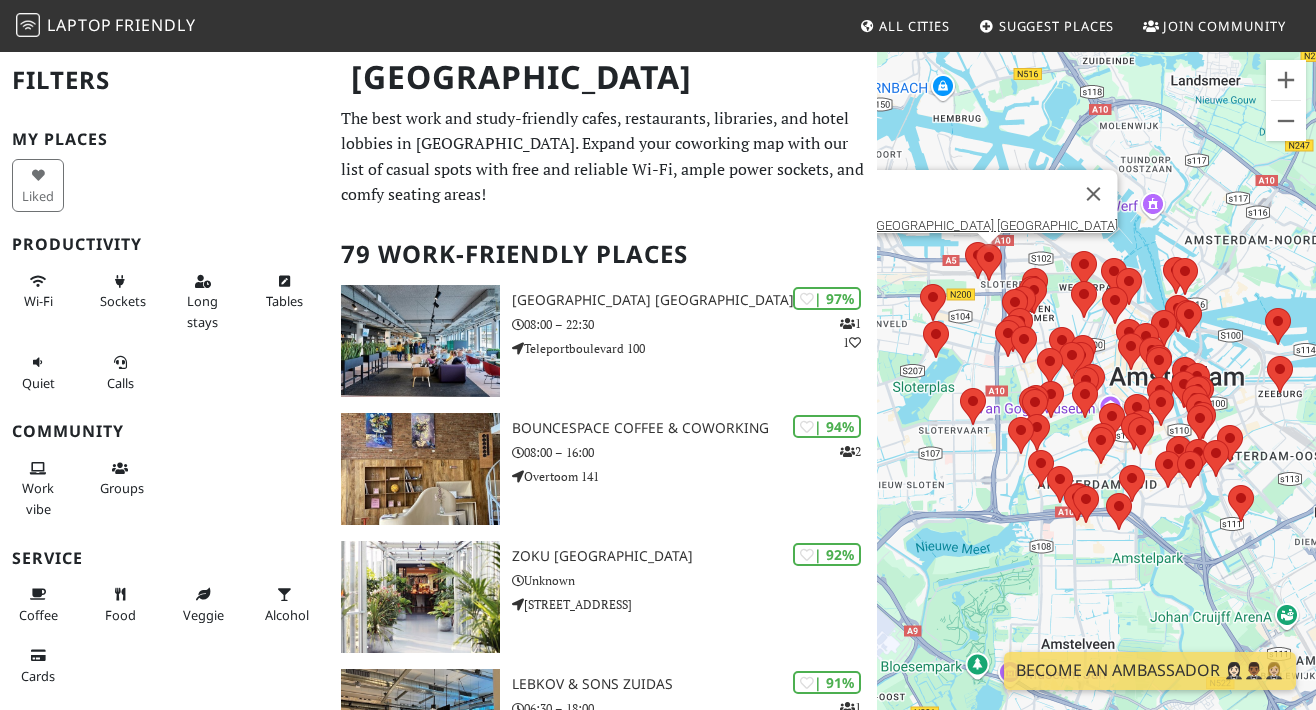 scroll, scrollTop: 0, scrollLeft: 0, axis: both 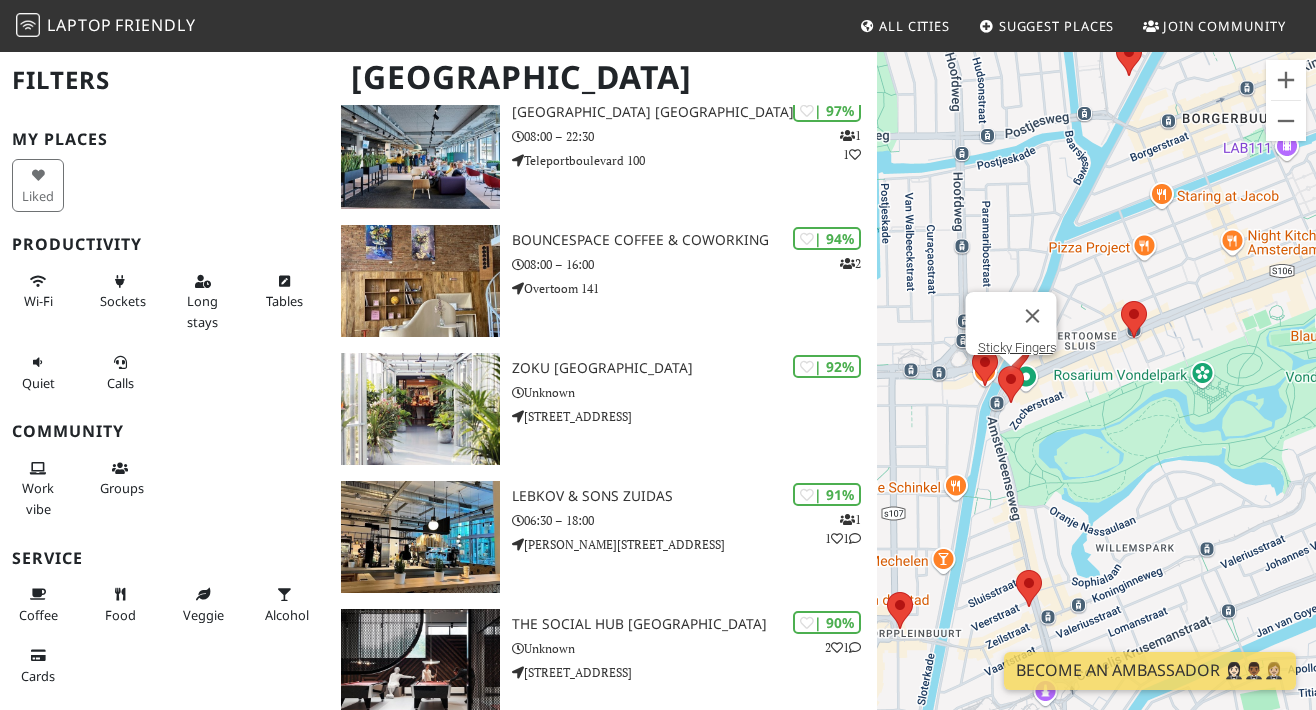 click at bounding box center (998, 366) 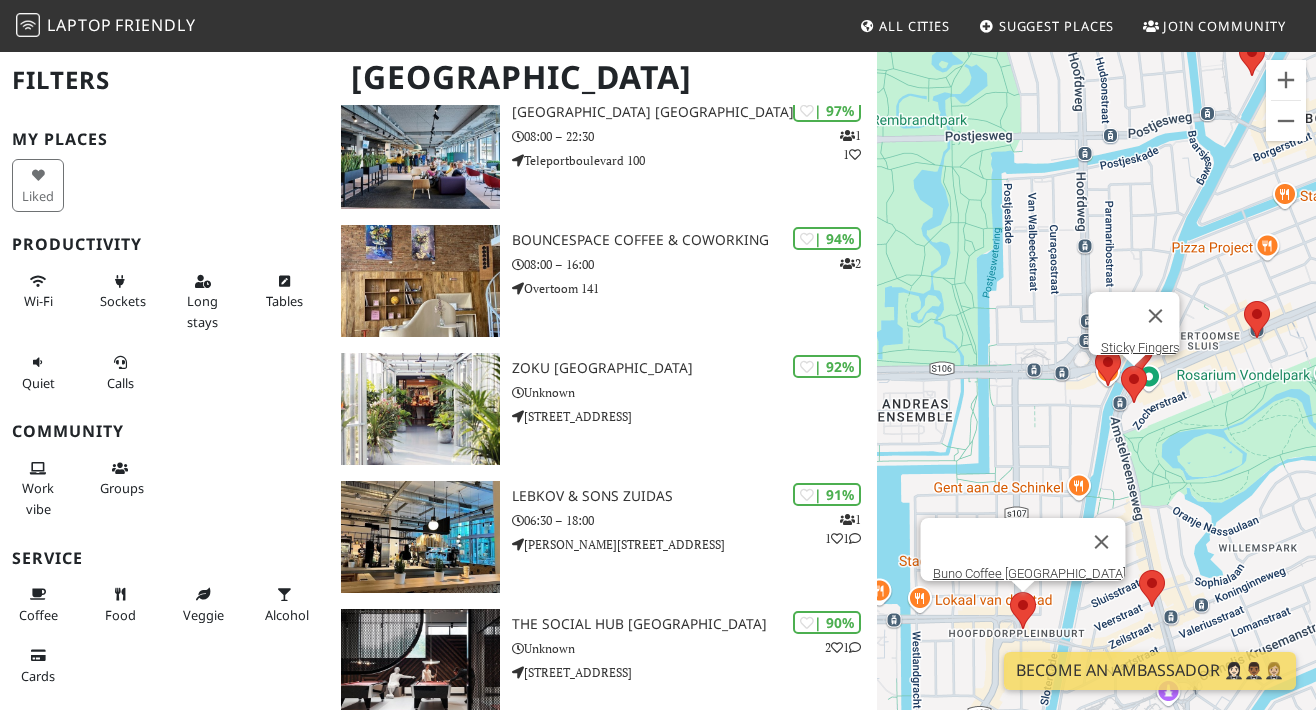 click at bounding box center (1010, 592) 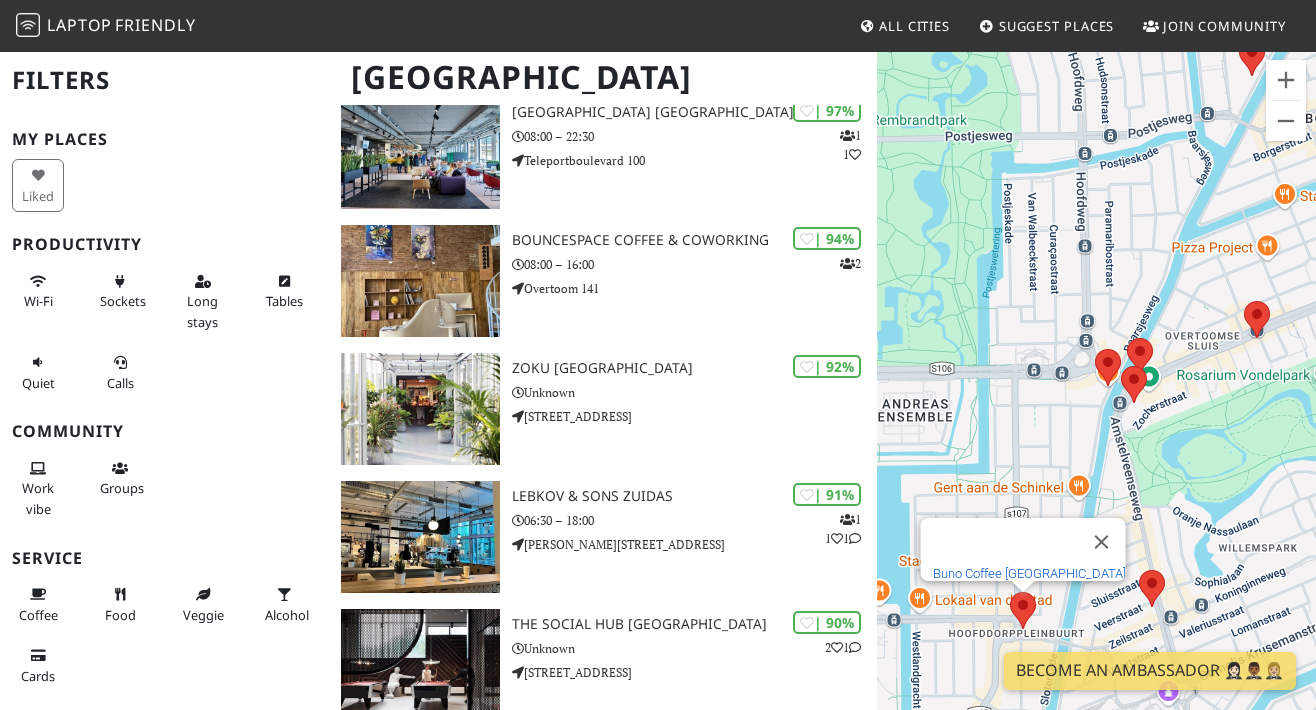 click on "Buno Coffee Amsterdam" at bounding box center (1028, 573) 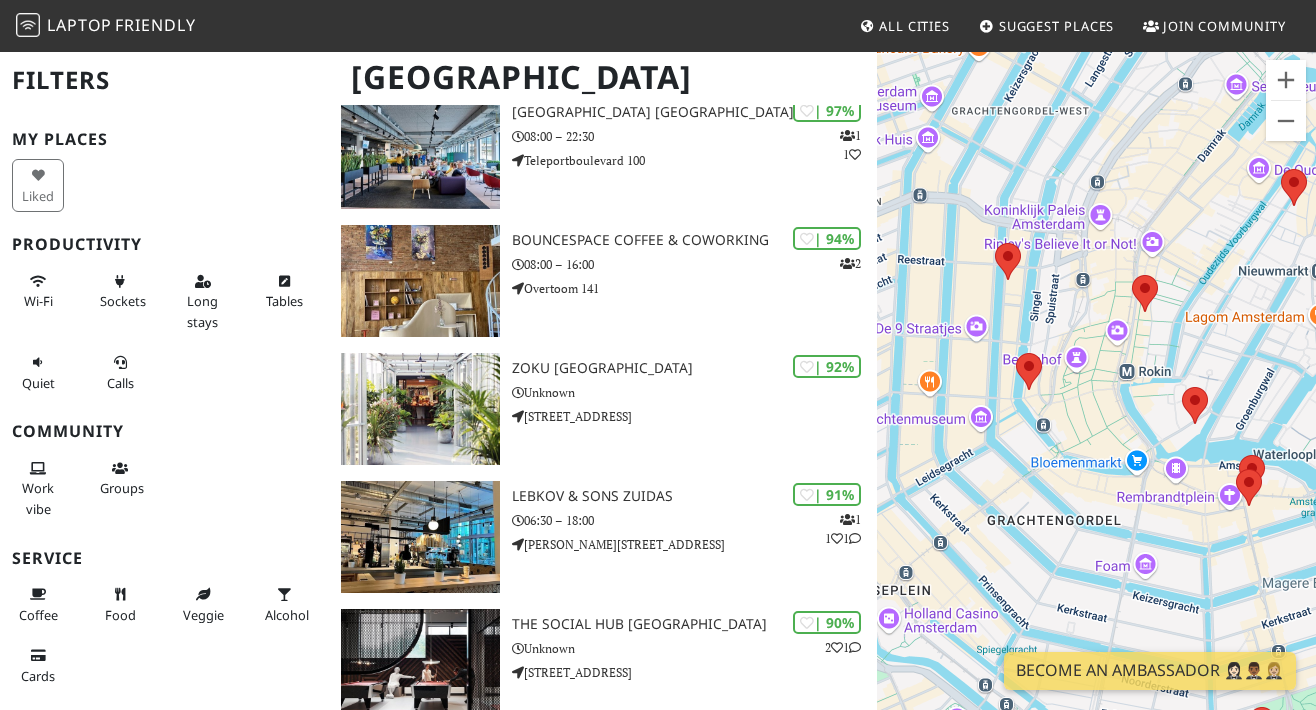drag, startPoint x: 991, startPoint y: 503, endPoint x: 1275, endPoint y: 390, distance: 305.65503 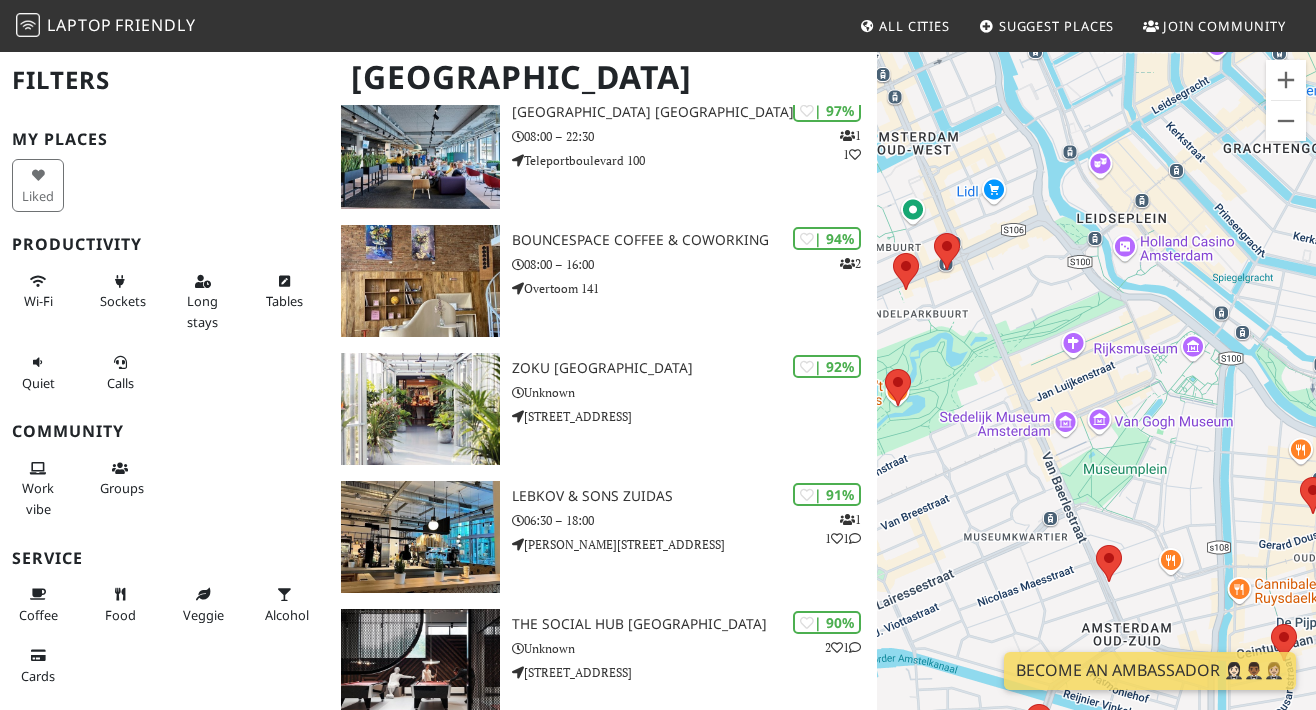 drag, startPoint x: 1024, startPoint y: 473, endPoint x: 1251, endPoint y: 103, distance: 434.0841 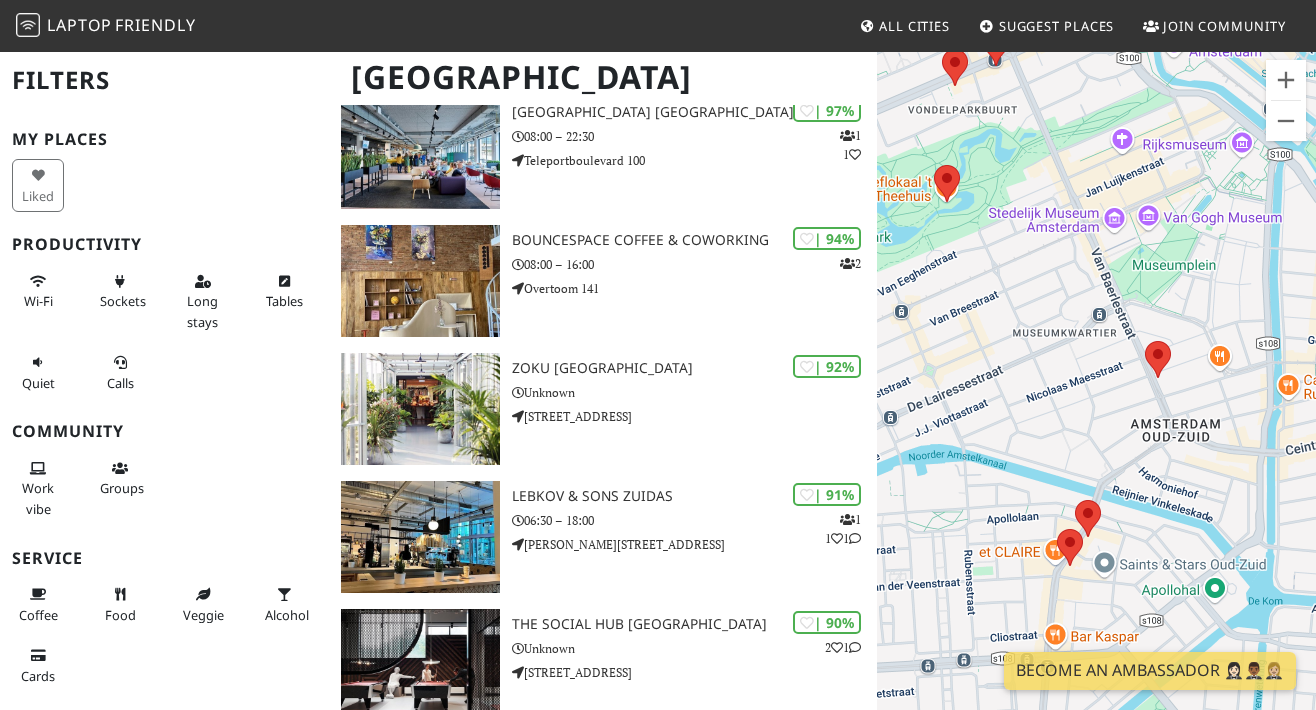 drag, startPoint x: 1061, startPoint y: 555, endPoint x: 1109, endPoint y: 348, distance: 212.49236 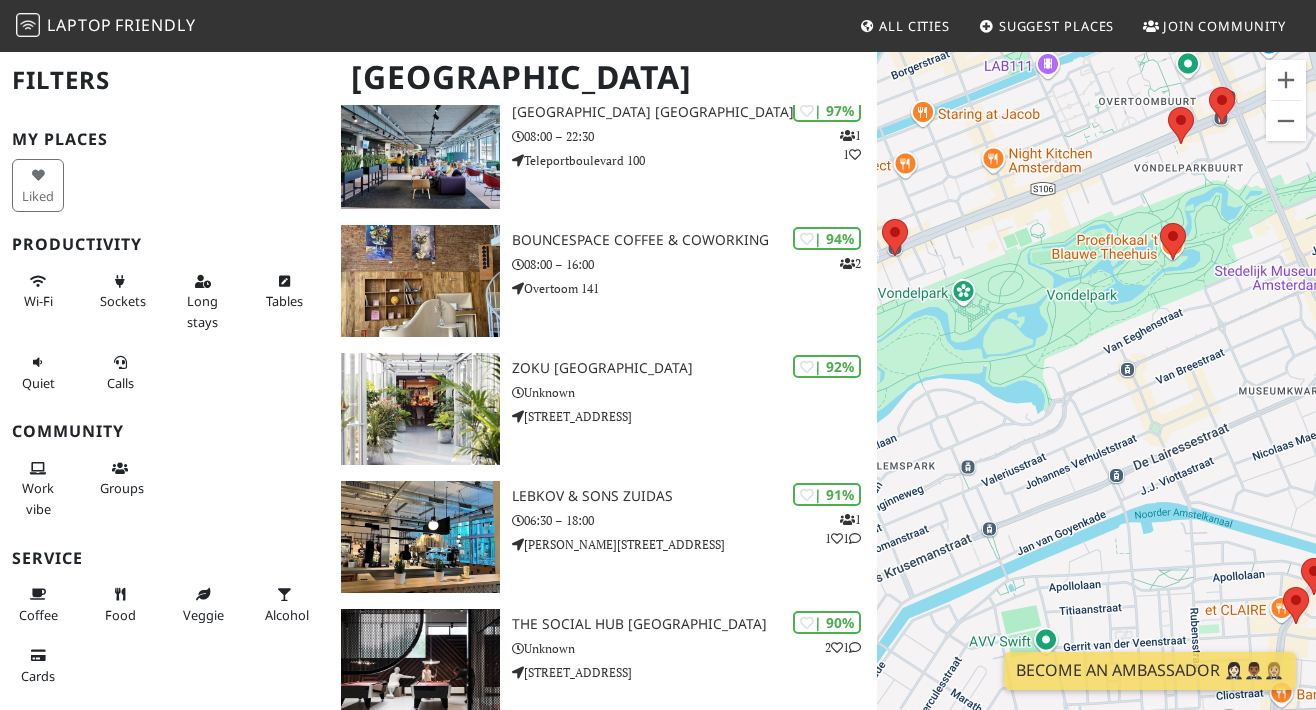 drag, startPoint x: 1055, startPoint y: 372, endPoint x: 1288, endPoint y: 437, distance: 241.89667 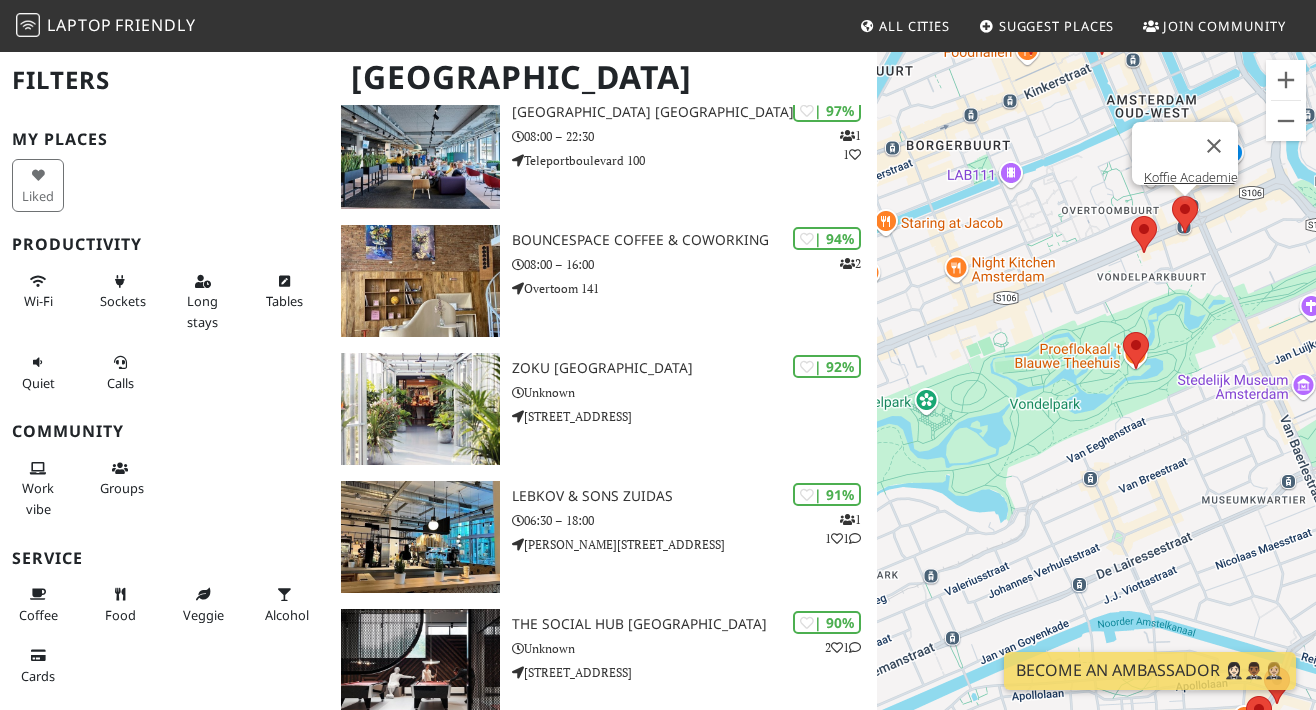 click at bounding box center (1172, 196) 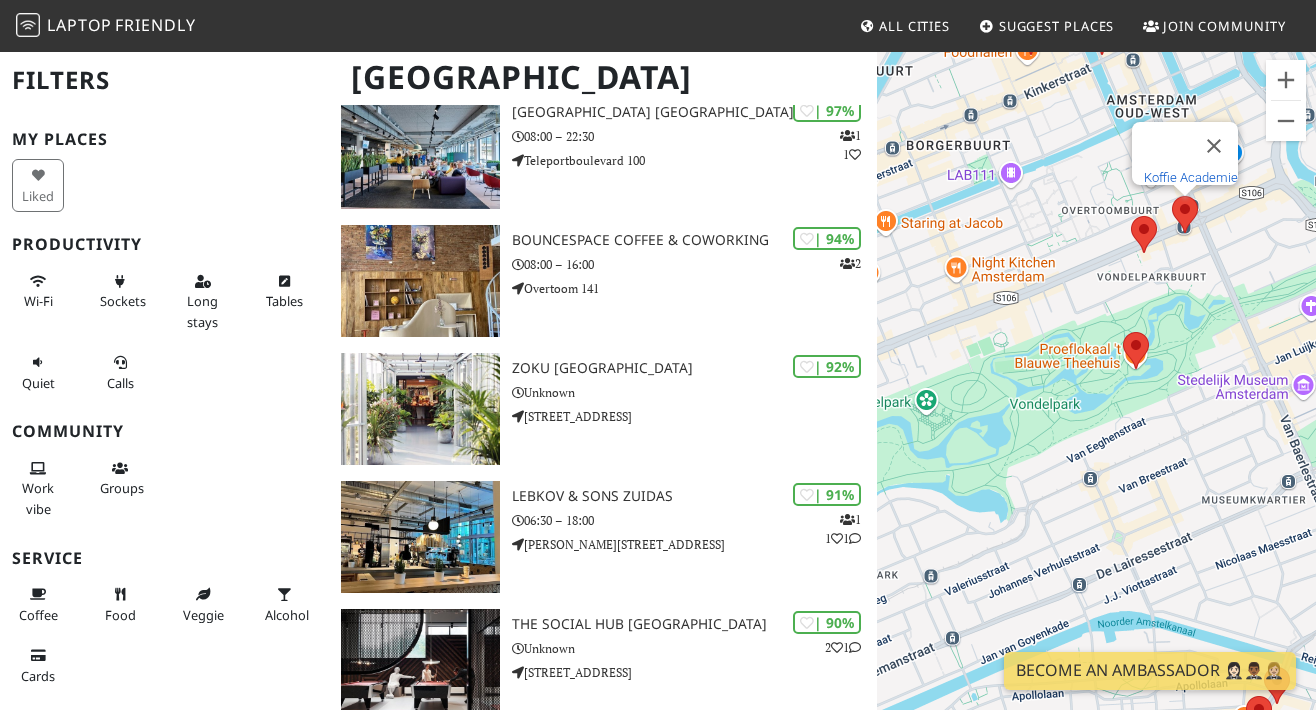 click on "Koffie Academie" at bounding box center [1191, 177] 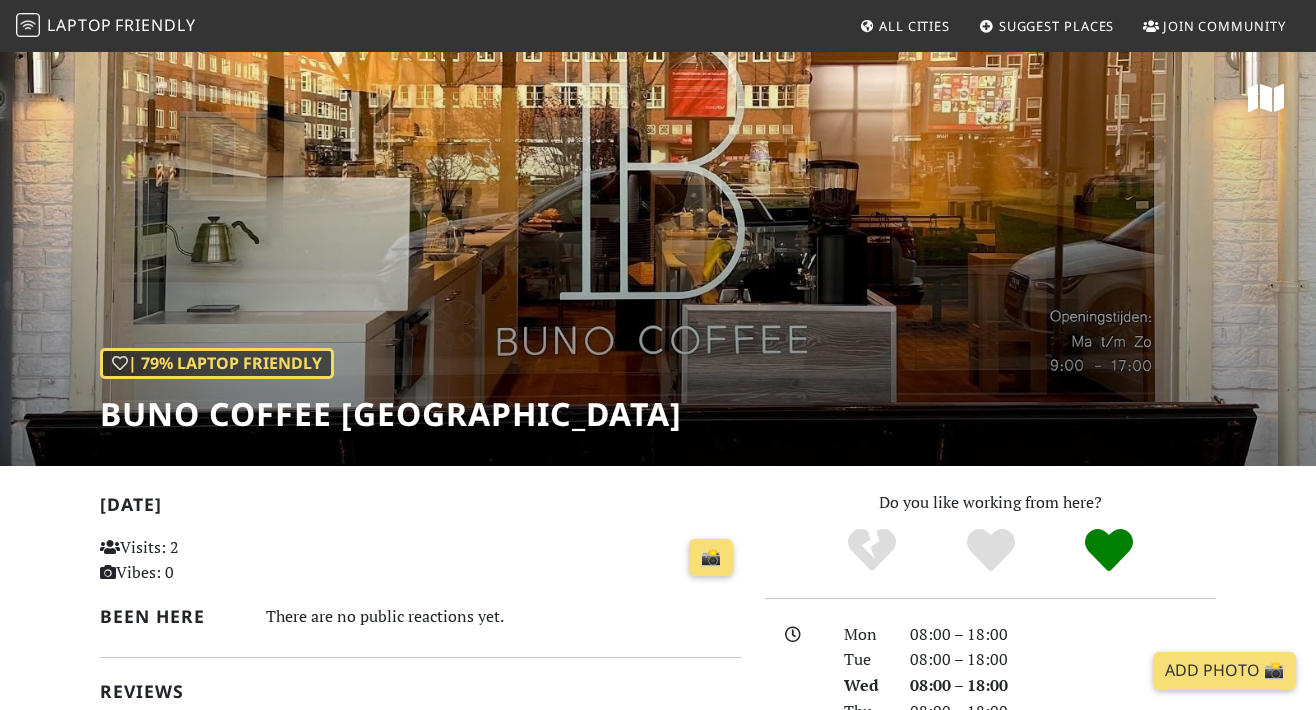 scroll, scrollTop: 0, scrollLeft: 0, axis: both 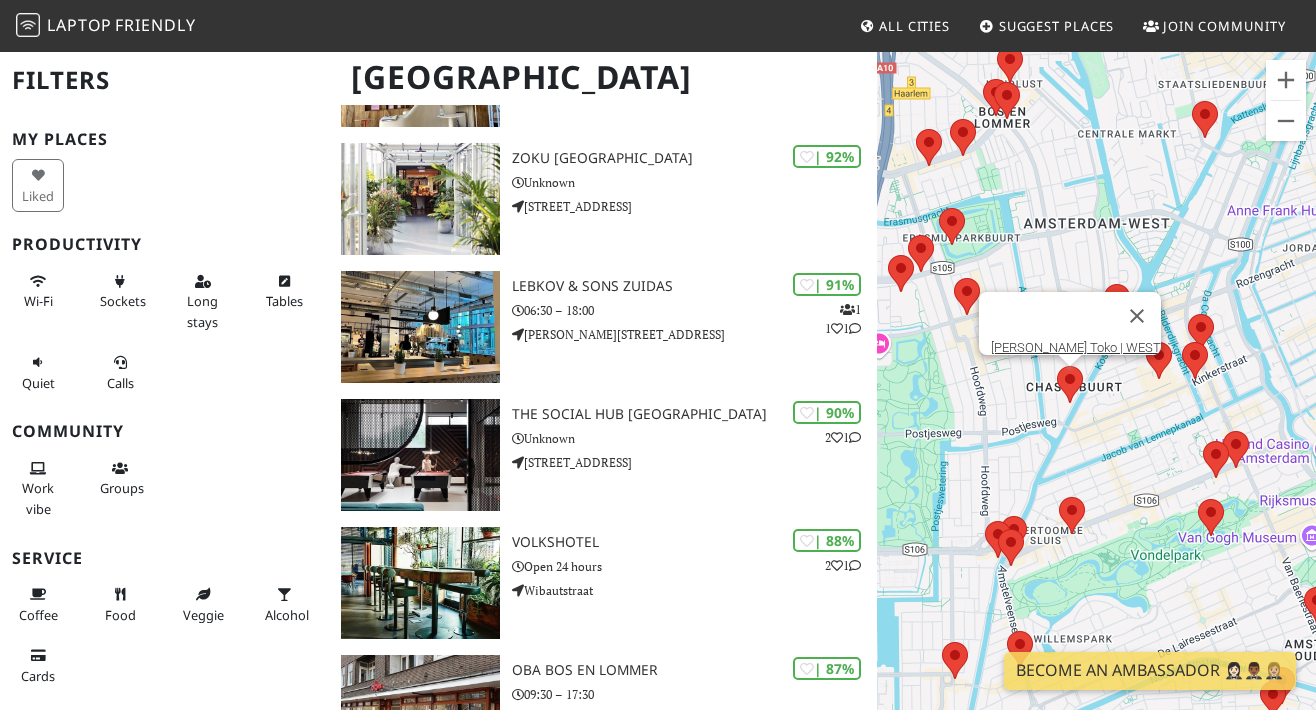 click at bounding box center [1057, 366] 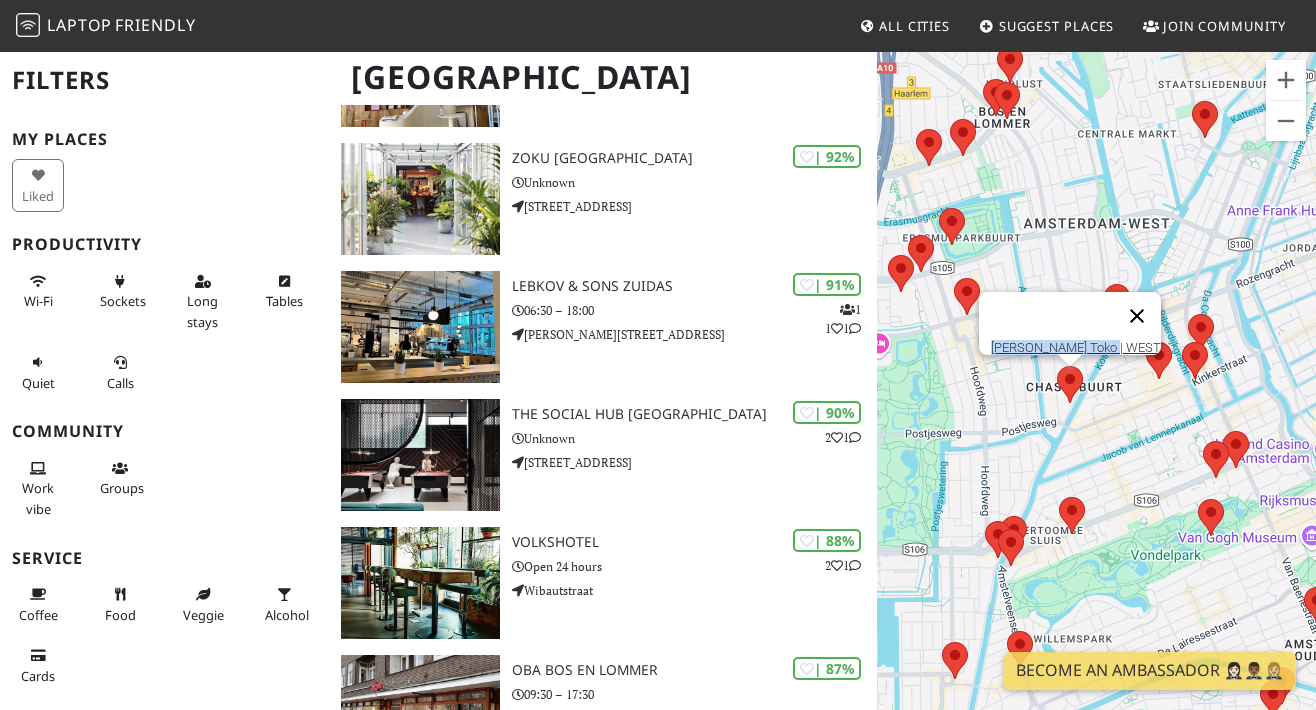 click at bounding box center [1137, 316] 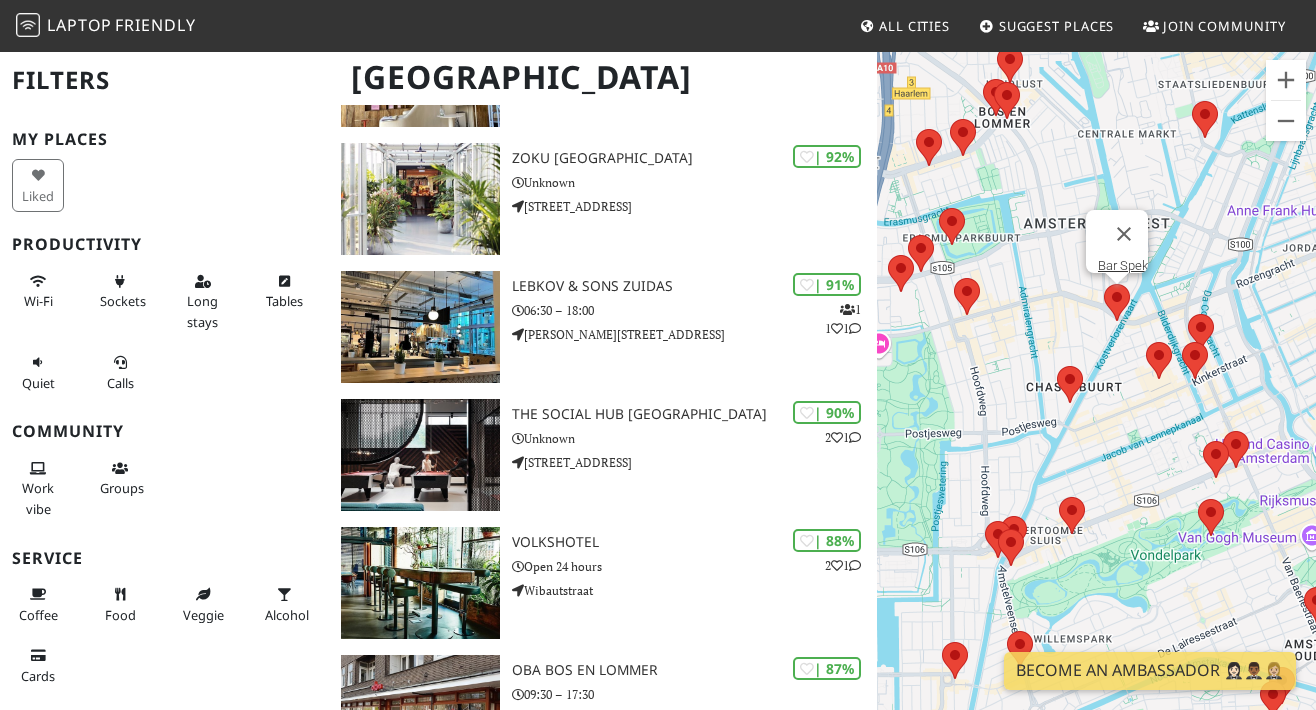 click at bounding box center [1104, 284] 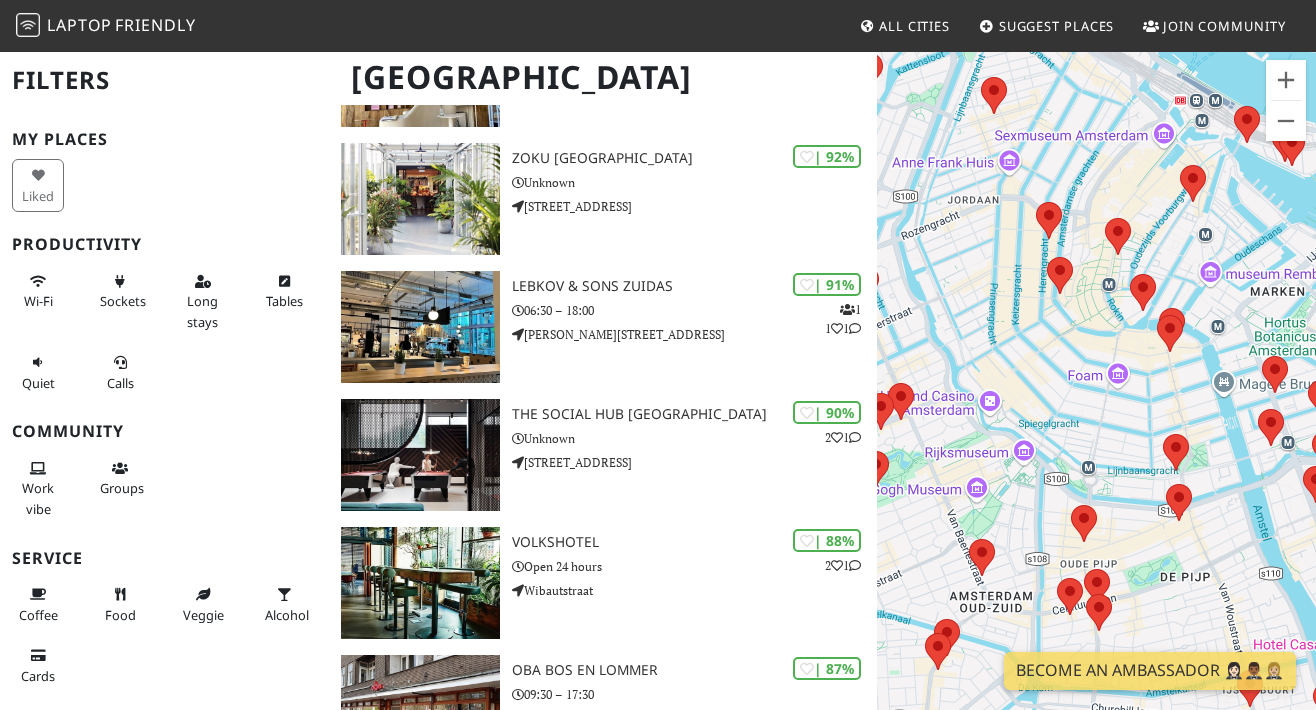 drag, startPoint x: 1182, startPoint y: 568, endPoint x: 912, endPoint y: 518, distance: 274.5906 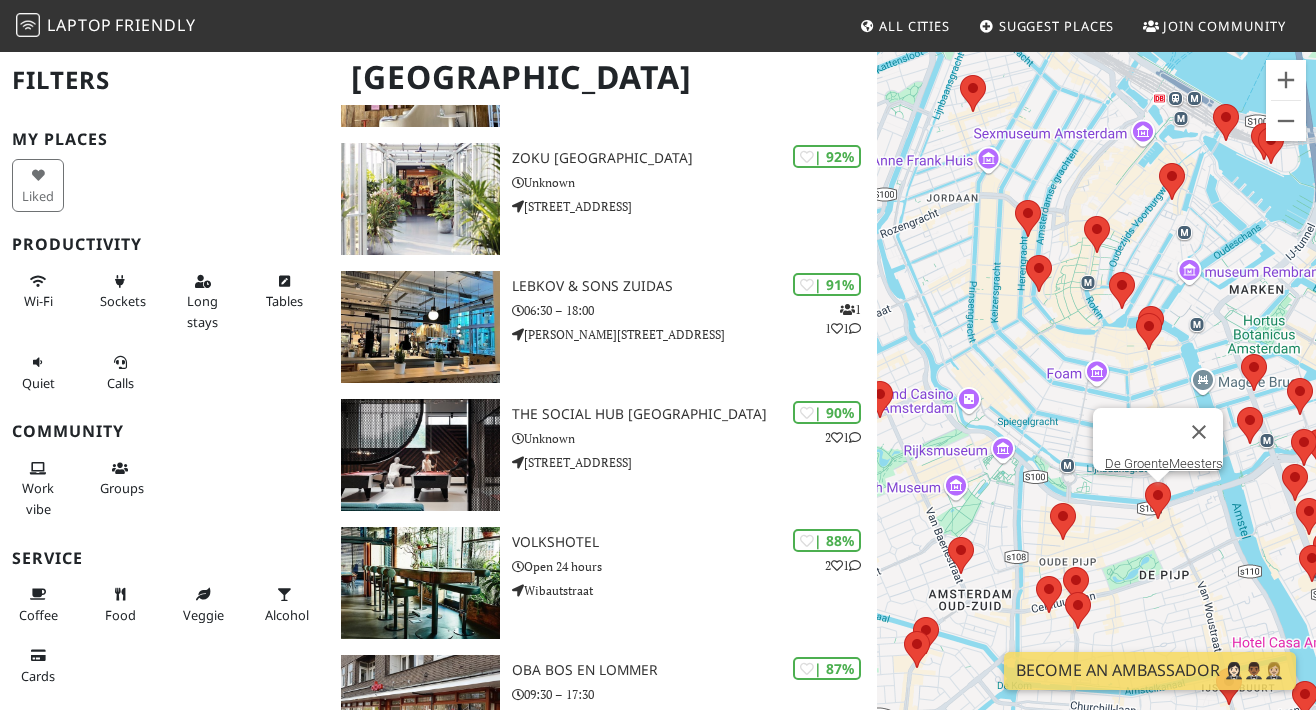 click at bounding box center [1145, 482] 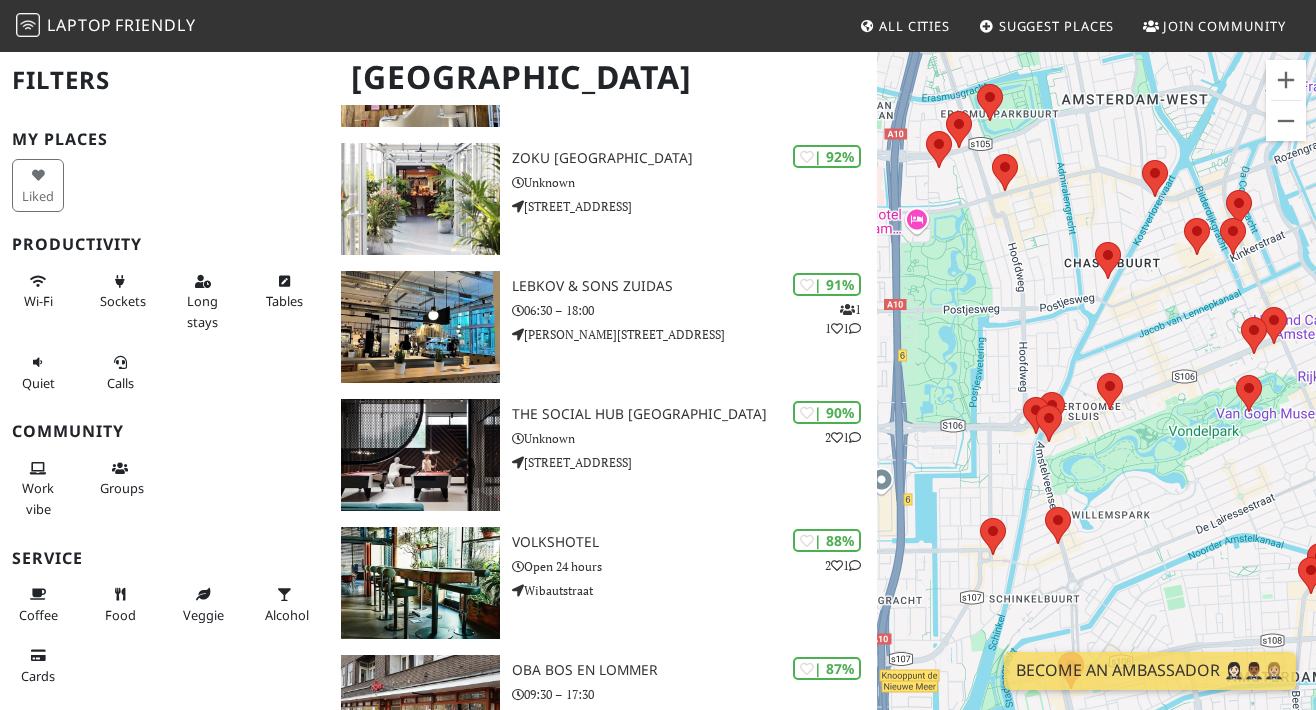 drag, startPoint x: 901, startPoint y: 543, endPoint x: 1213, endPoint y: 454, distance: 324.44568 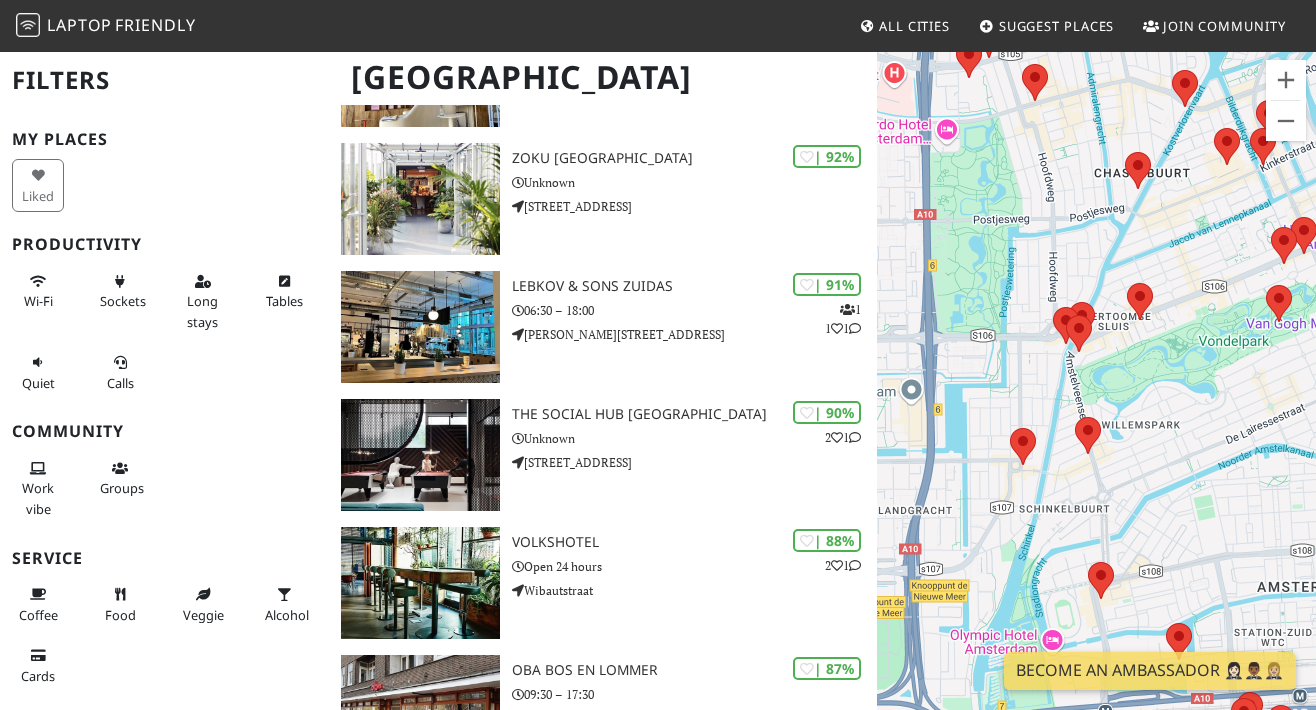 drag, startPoint x: 1080, startPoint y: 577, endPoint x: 1063, endPoint y: 500, distance: 78.854294 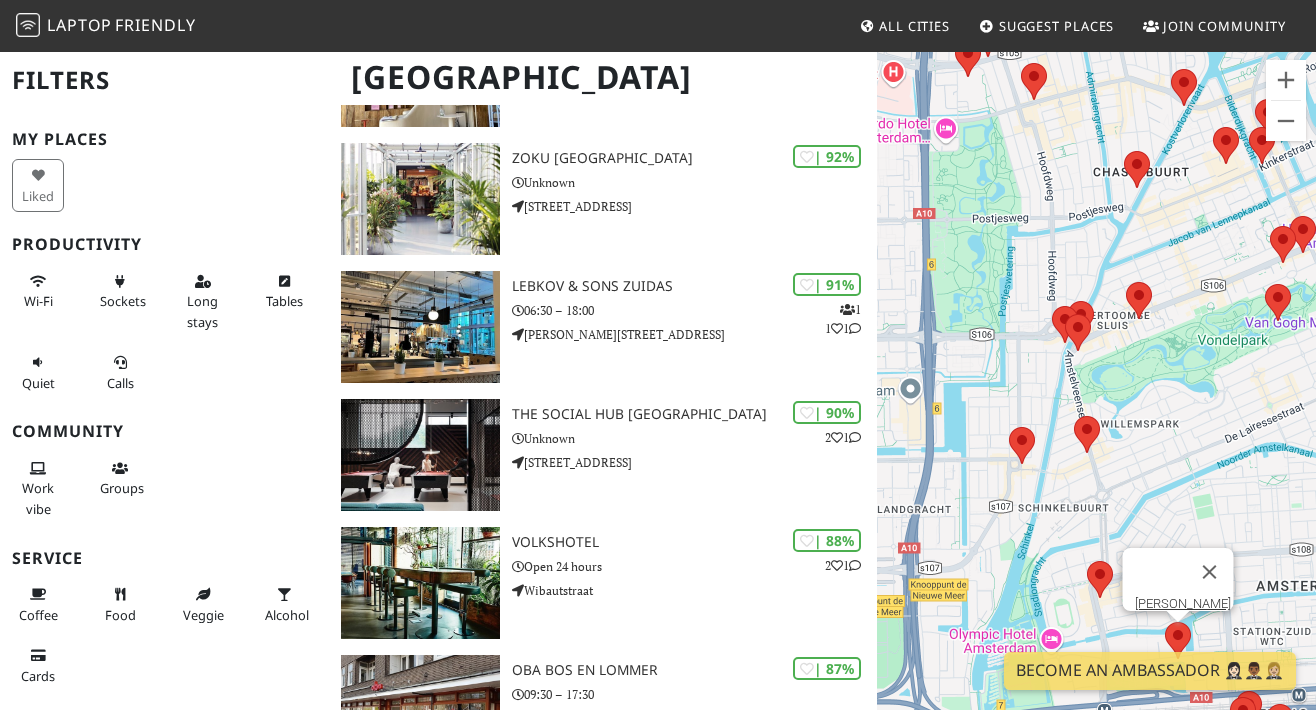 click at bounding box center (1165, 622) 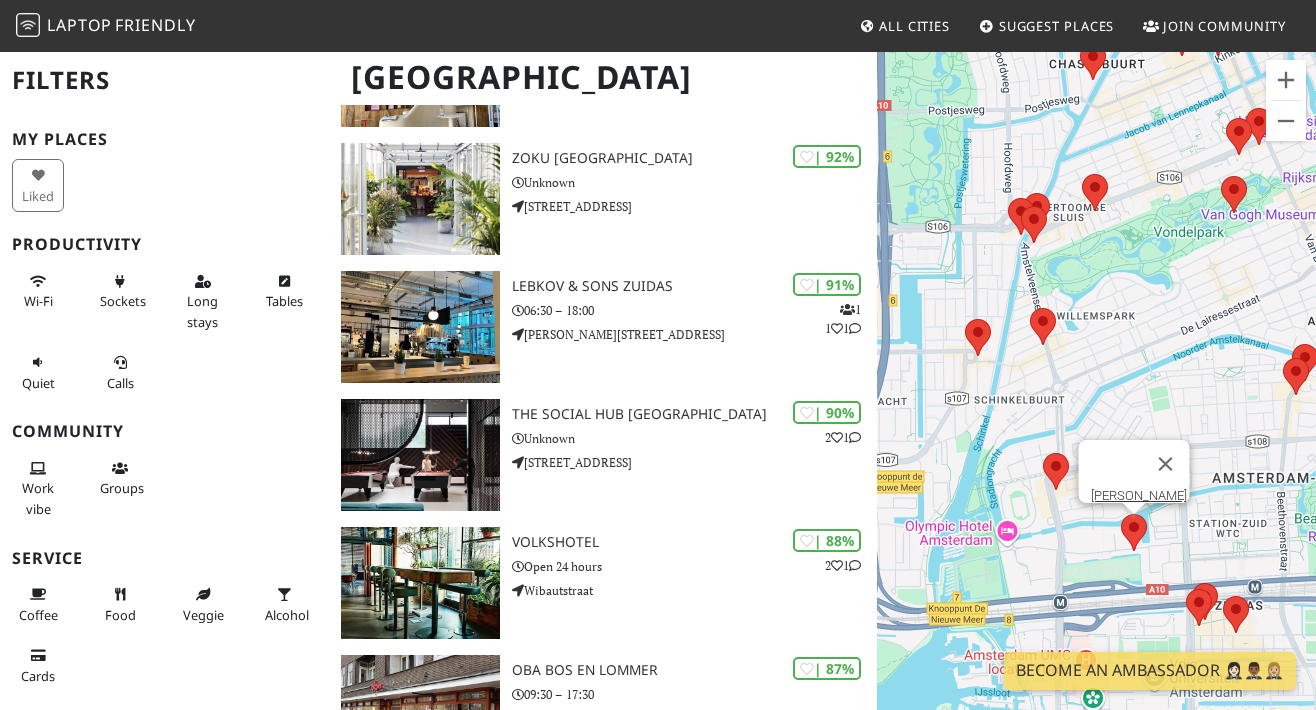 drag, startPoint x: 1249, startPoint y: 602, endPoint x: 1203, endPoint y: 494, distance: 117.388245 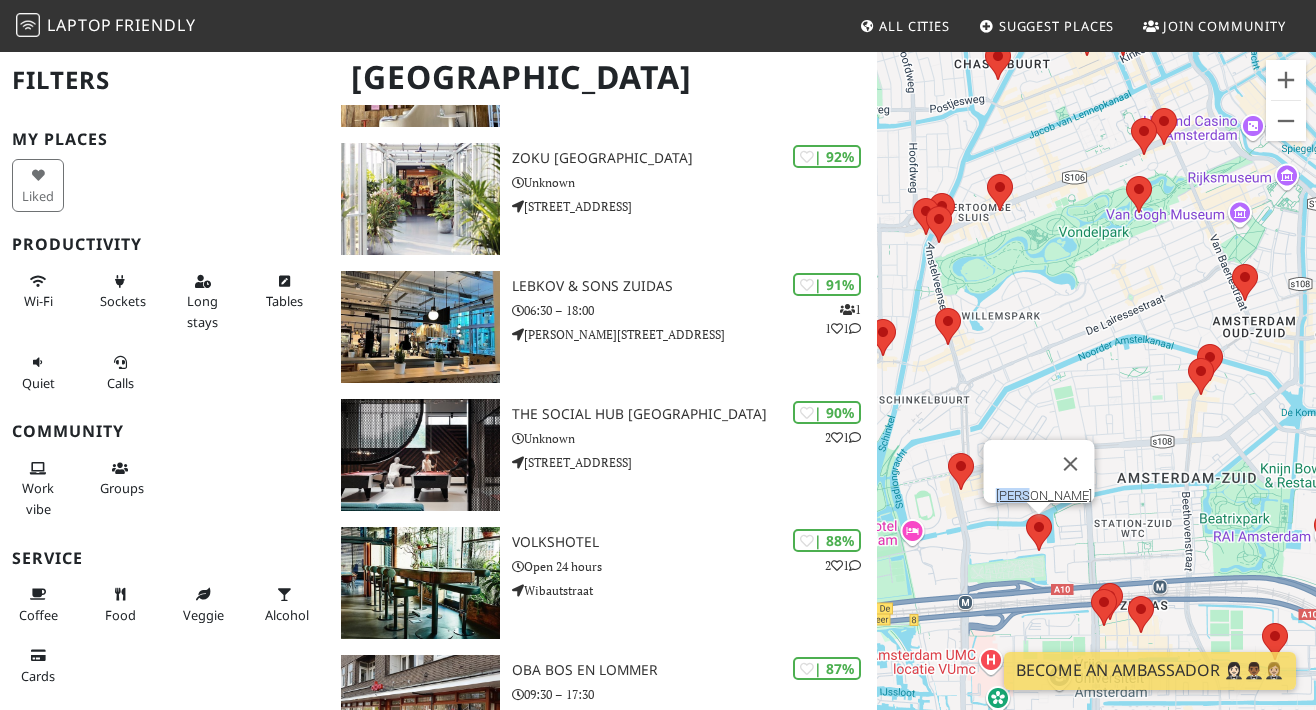 drag, startPoint x: 1223, startPoint y: 492, endPoint x: 1102, endPoint y: 505, distance: 121.69634 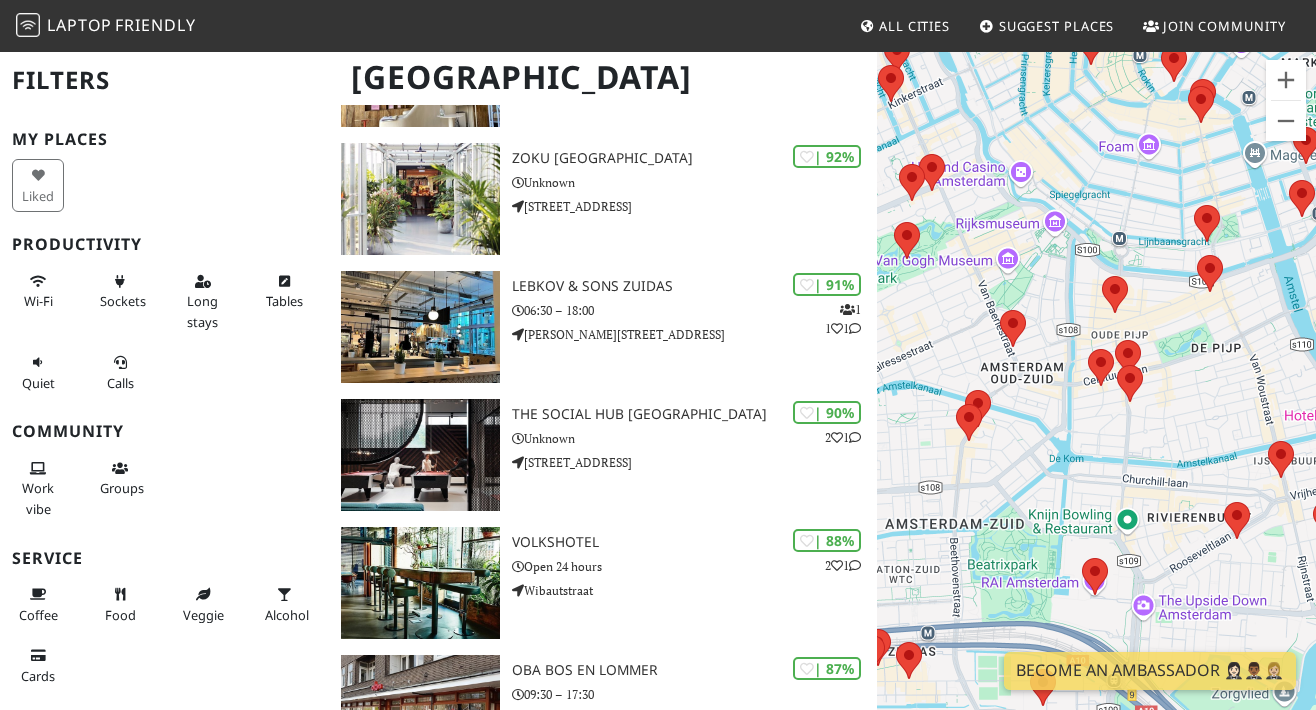 drag, startPoint x: 1252, startPoint y: 332, endPoint x: 1079, endPoint y: 452, distance: 210.54453 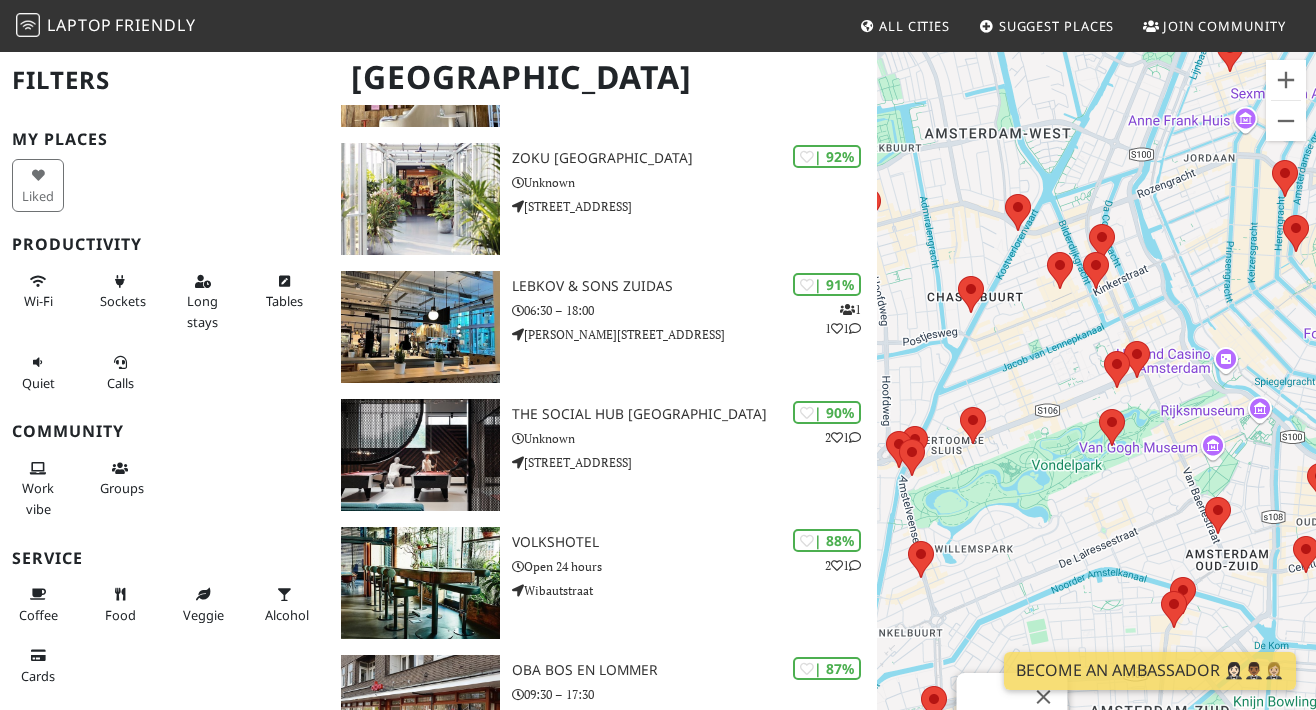 drag, startPoint x: 980, startPoint y: 487, endPoint x: 1315, endPoint y: 571, distance: 345.37082 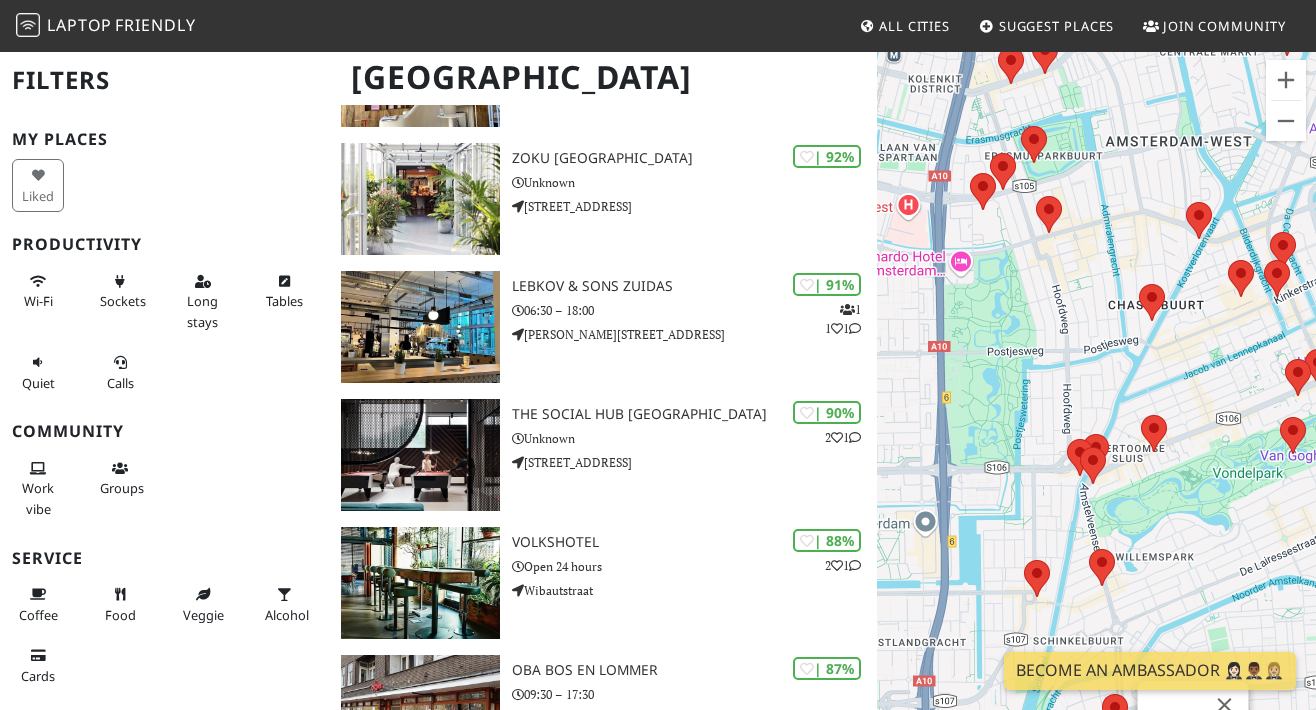 drag, startPoint x: 1033, startPoint y: 472, endPoint x: 1160, endPoint y: 463, distance: 127.3185 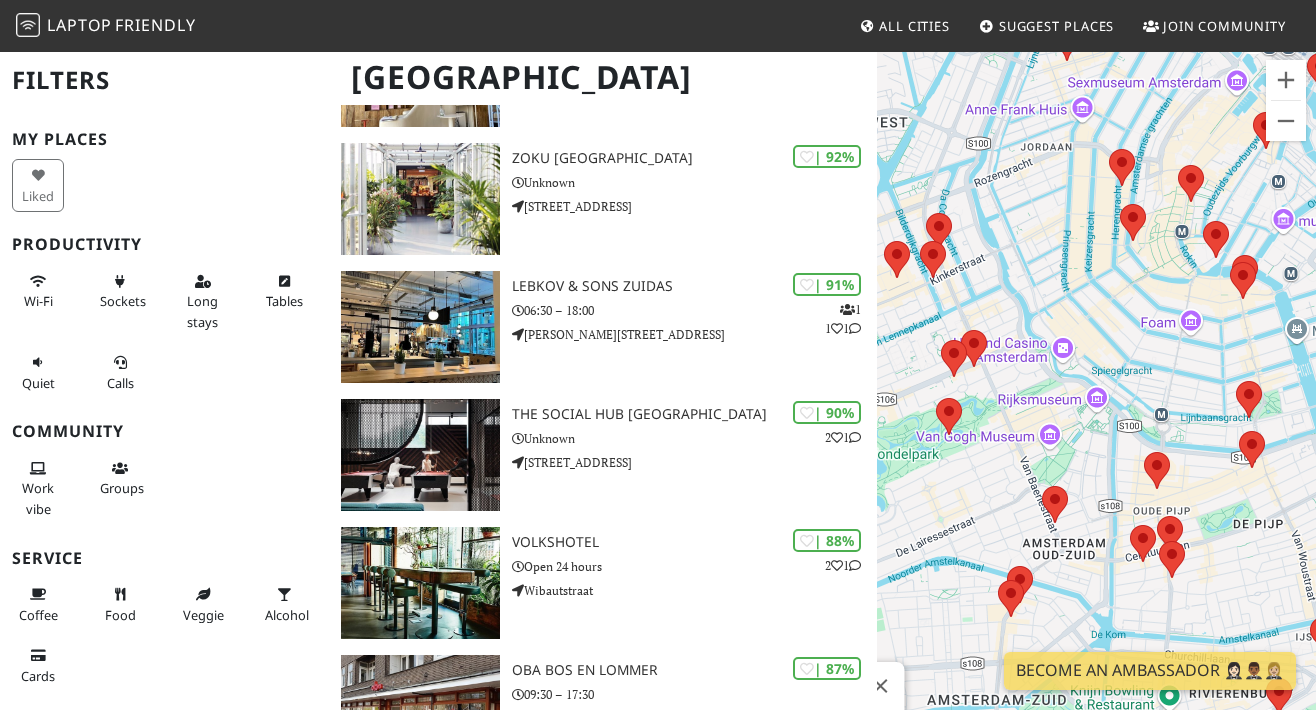 drag, startPoint x: 946, startPoint y: 338, endPoint x: 1358, endPoint y: 277, distance: 416.4913 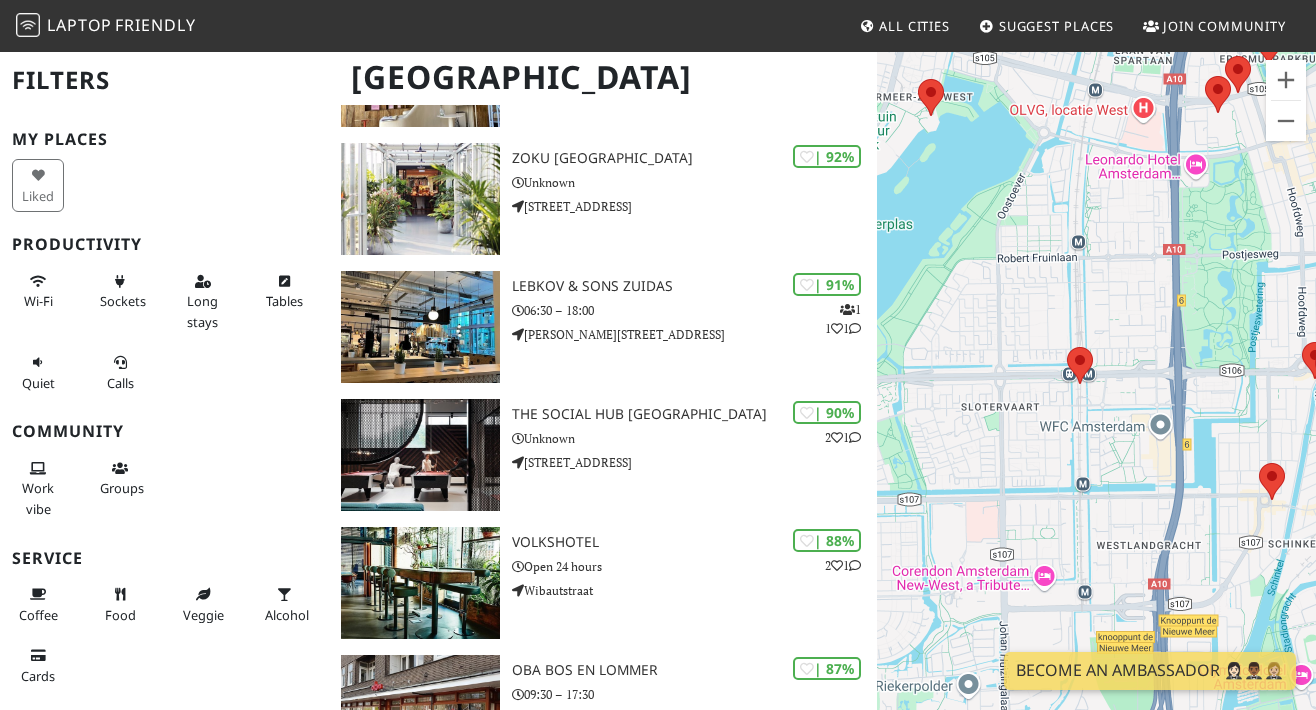 drag, startPoint x: 1054, startPoint y: 374, endPoint x: 1333, endPoint y: 342, distance: 280.82913 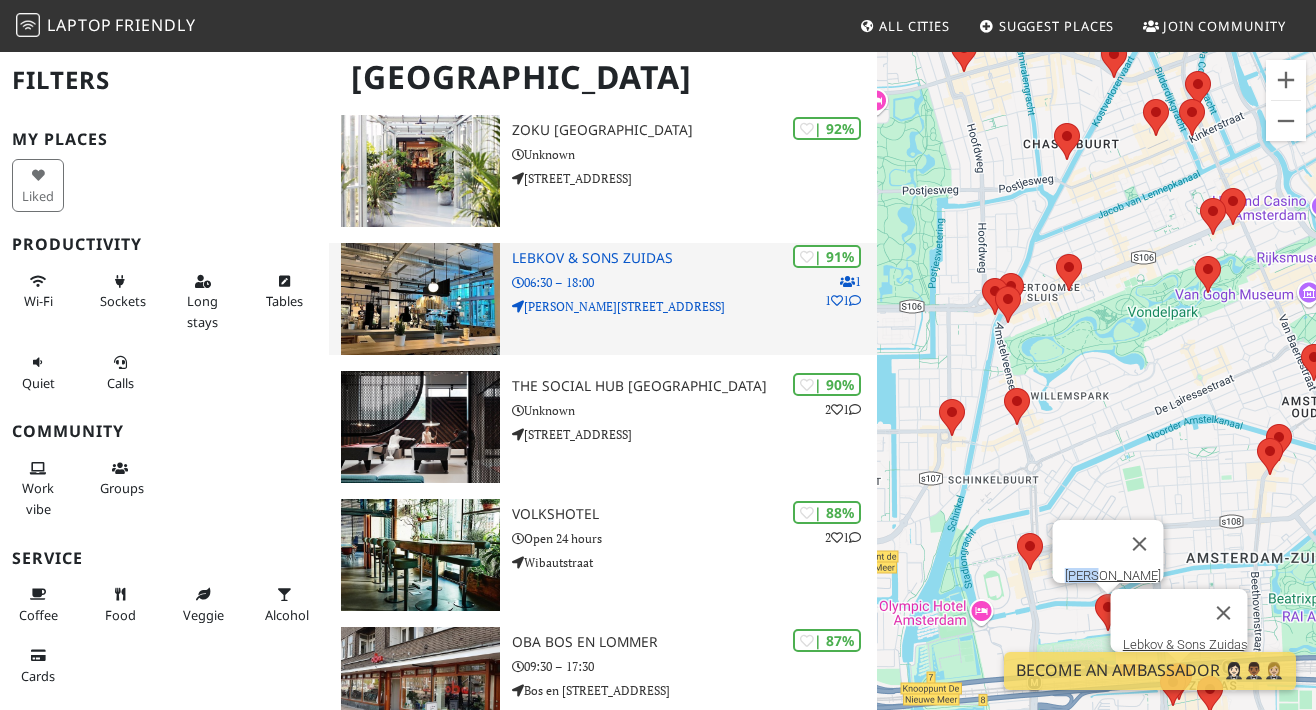 scroll, scrollTop: 427, scrollLeft: 0, axis: vertical 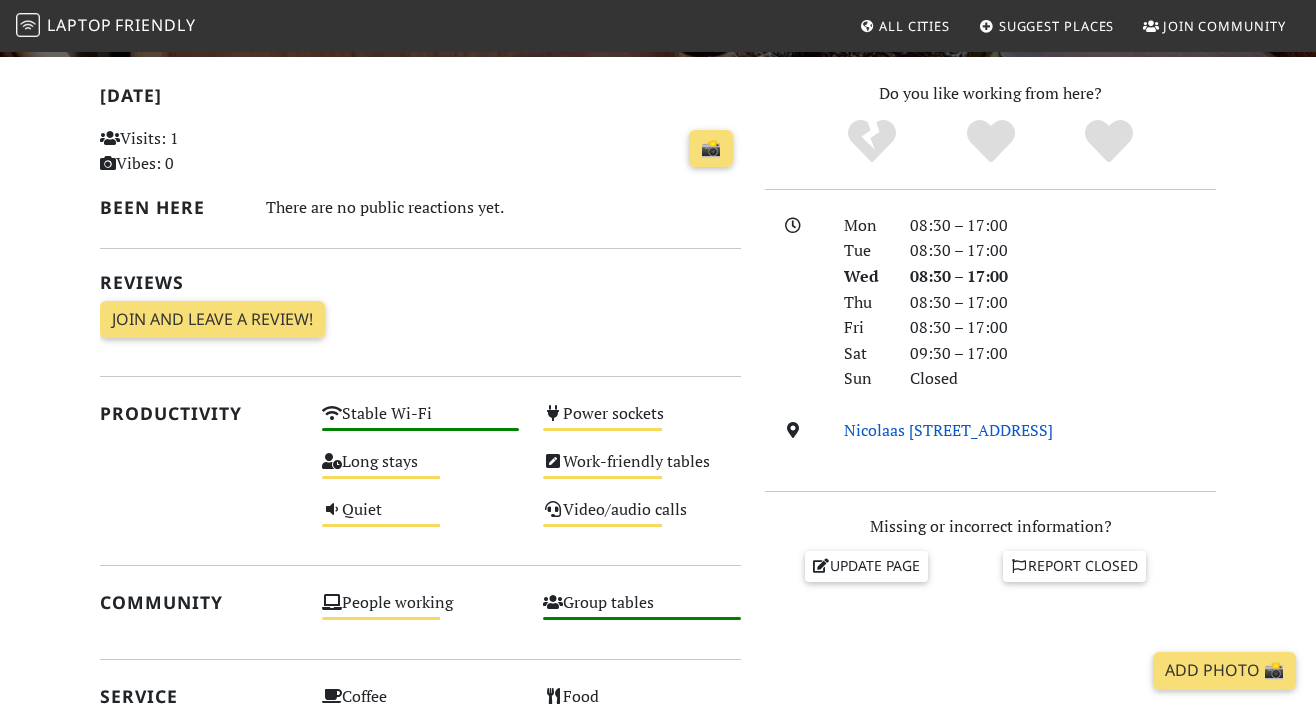 click on "Nicolaas Berchemstraat, 1073 BW, Amsterdam" at bounding box center [948, 430] 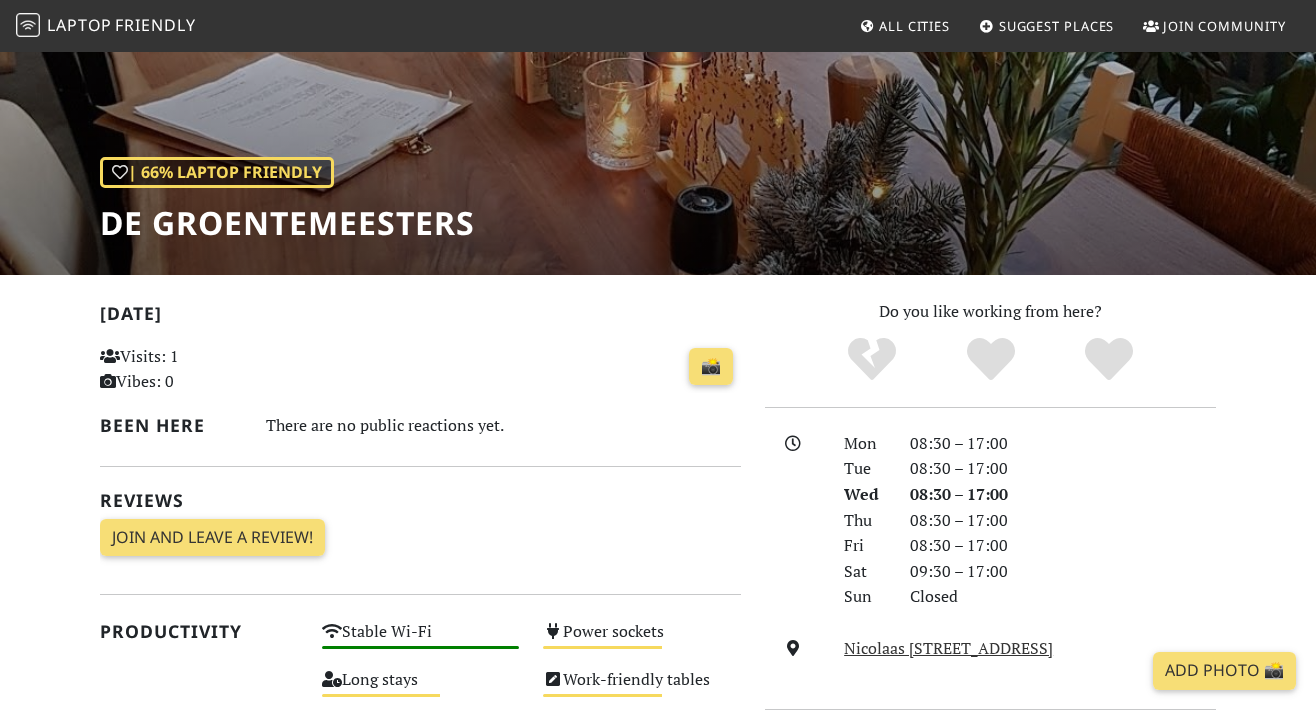 scroll, scrollTop: 147, scrollLeft: 0, axis: vertical 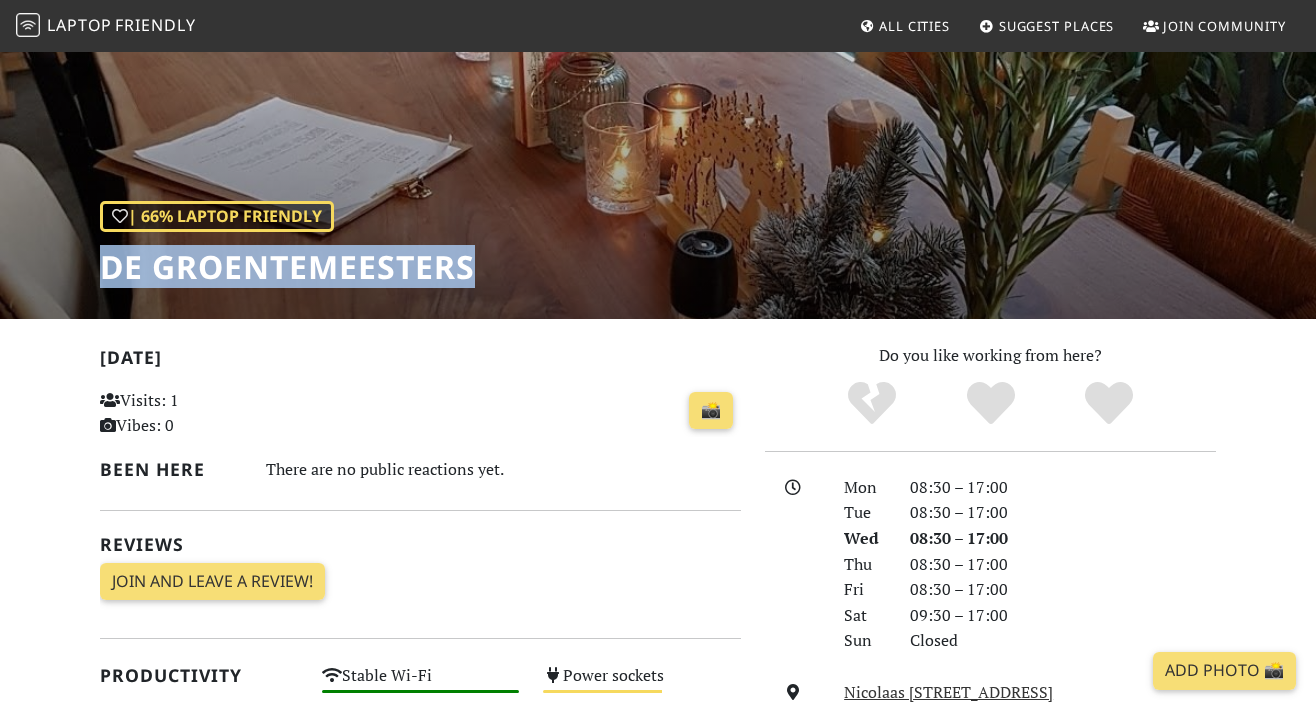 drag, startPoint x: 484, startPoint y: 266, endPoint x: 111, endPoint y: 242, distance: 373.77133 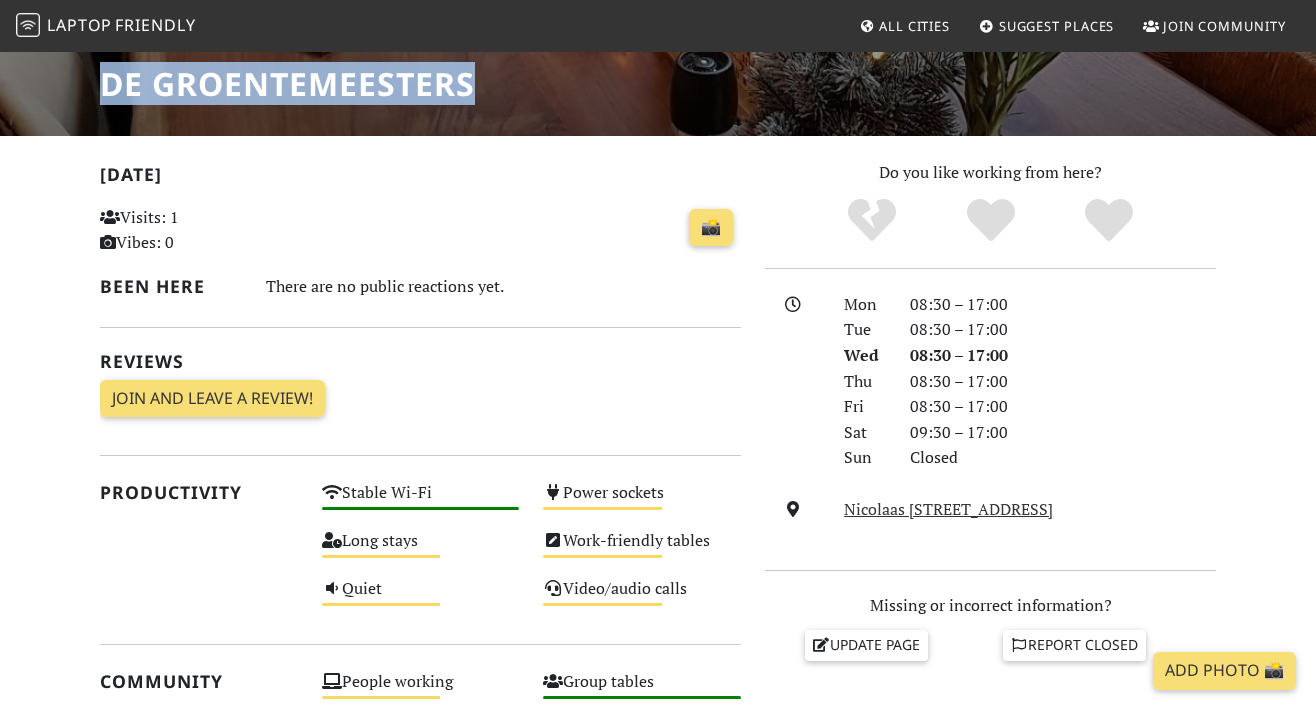 scroll, scrollTop: 377, scrollLeft: 0, axis: vertical 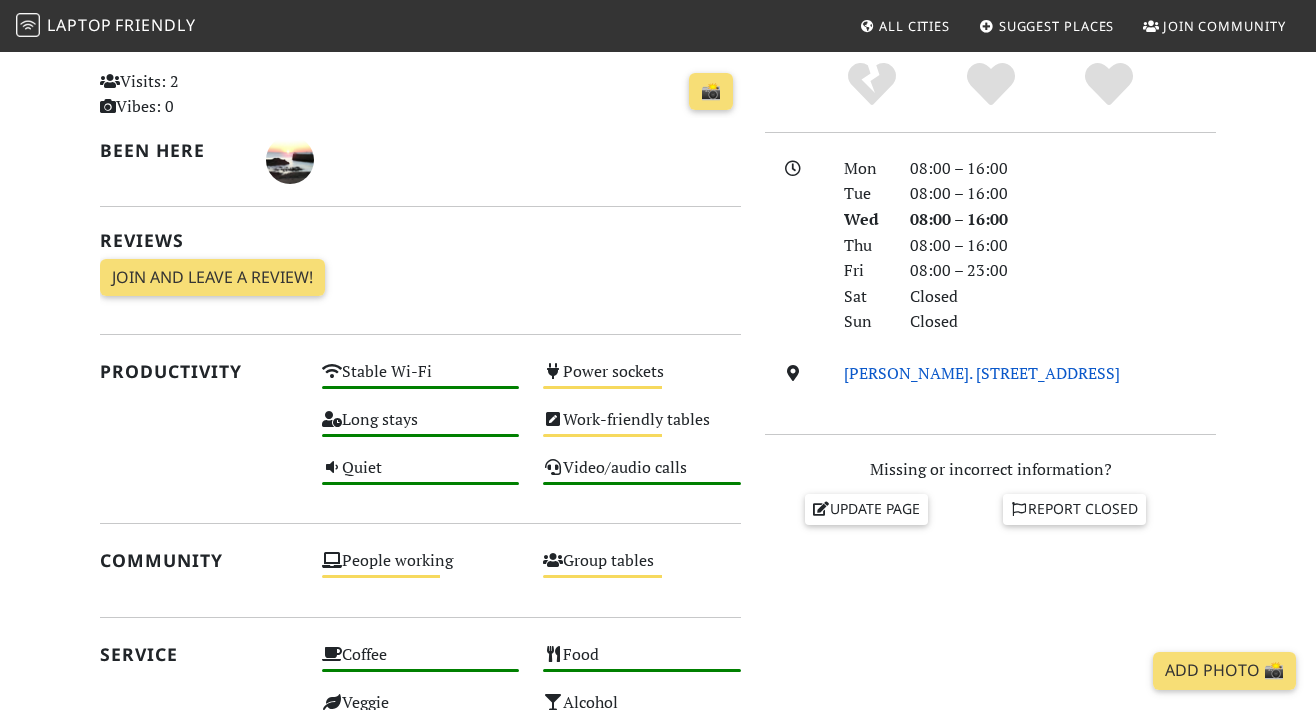 click on "[PERSON_NAME]. [STREET_ADDRESS]" at bounding box center (982, 373) 